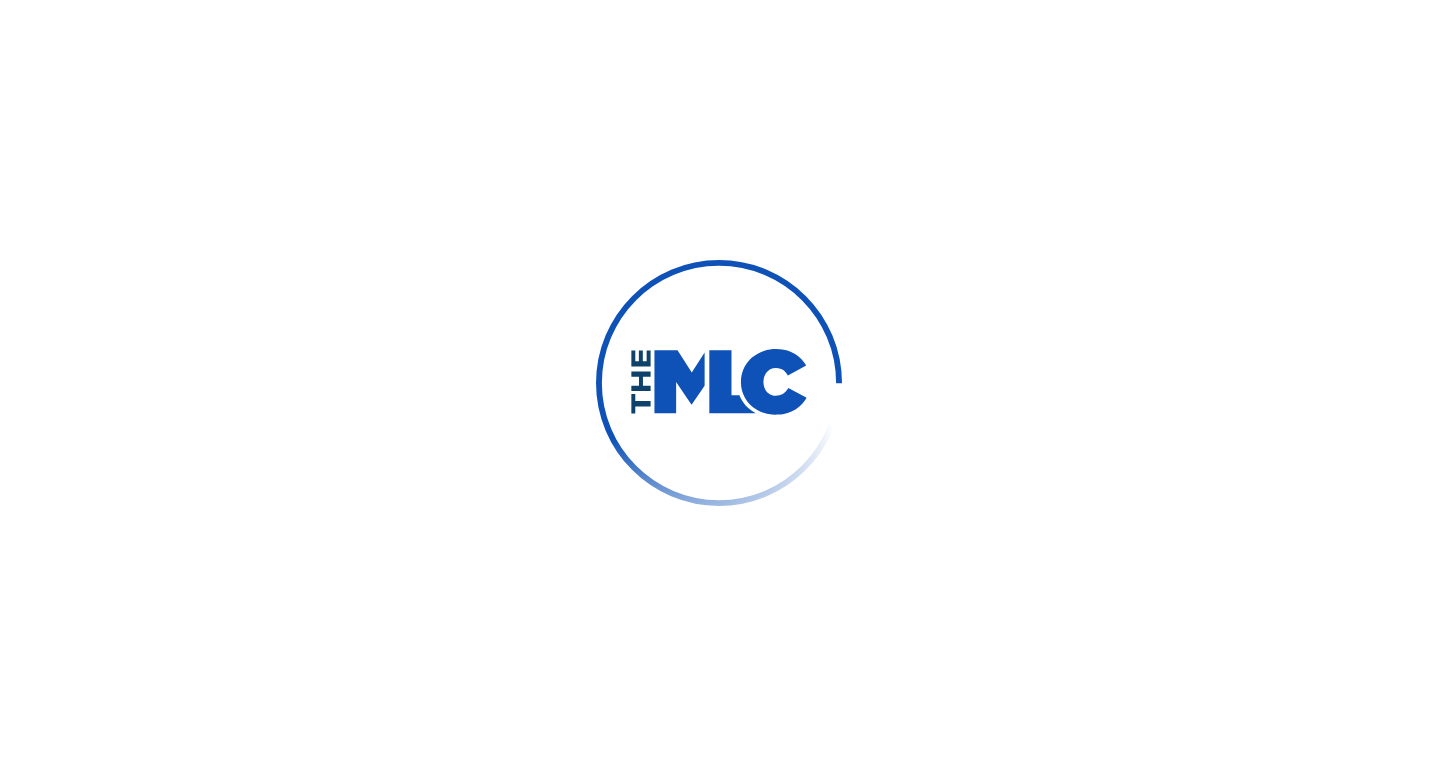 scroll, scrollTop: 0, scrollLeft: 0, axis: both 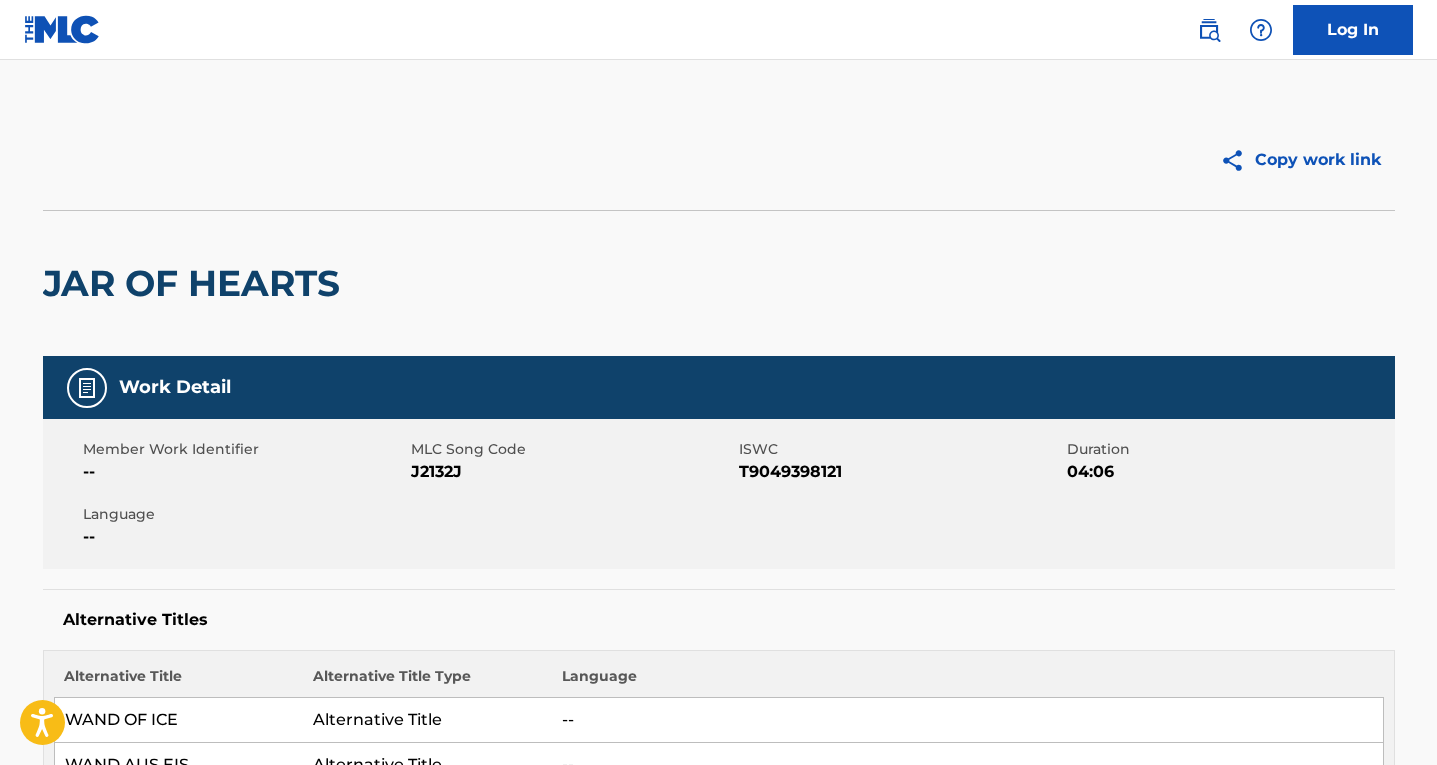 click at bounding box center [62, 29] 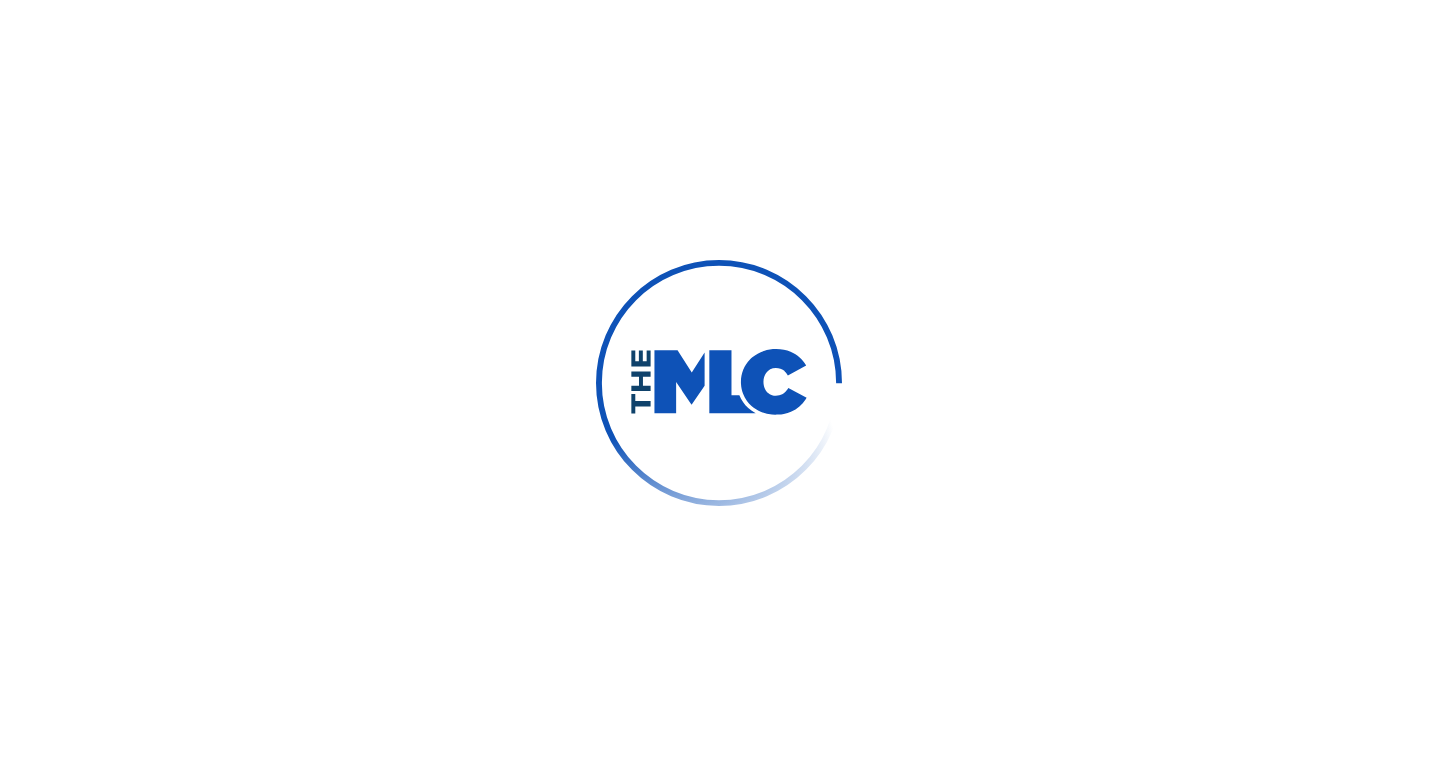 scroll, scrollTop: 0, scrollLeft: 0, axis: both 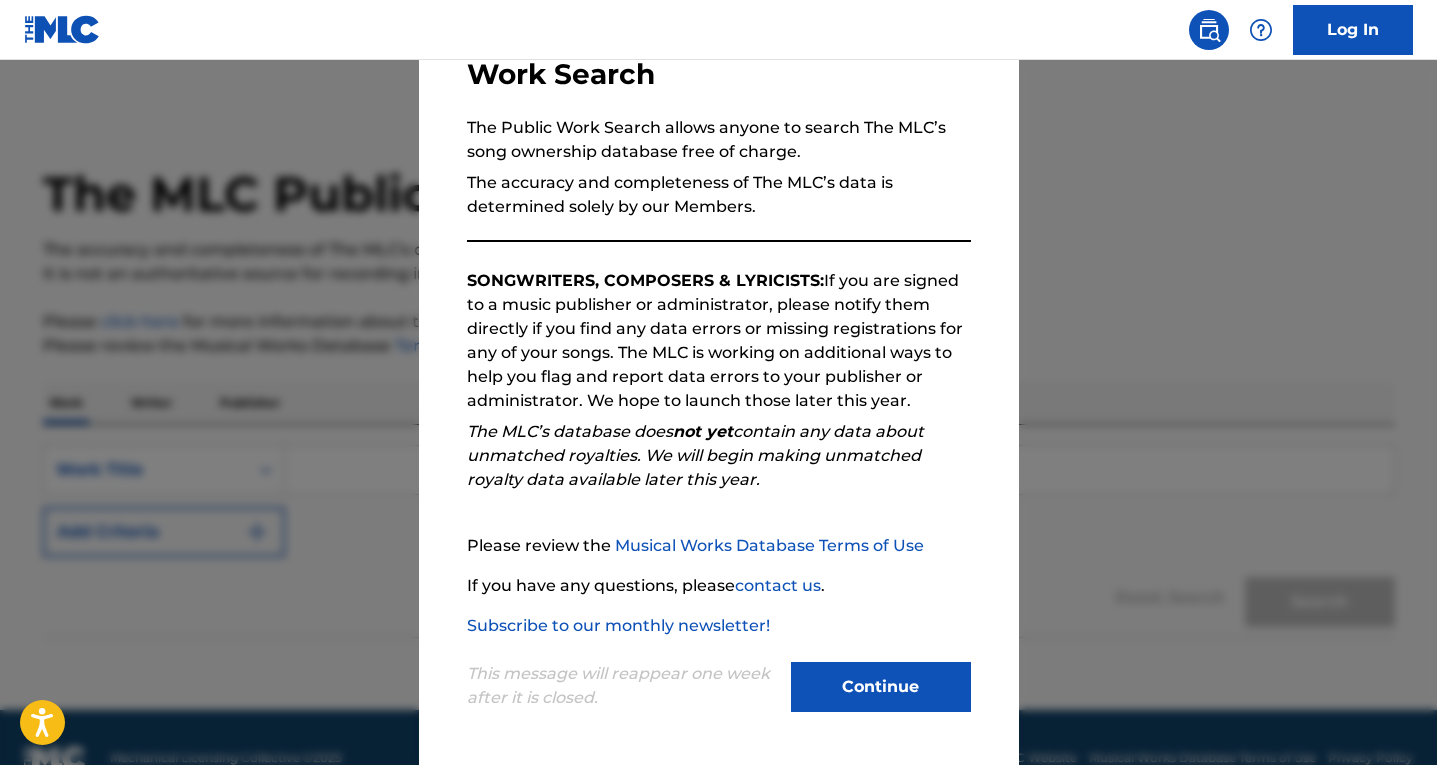 click on "Welcome to The MLC's Public Work Search The Public Work Search allows anyone to search The MLC’s song ownership database free of charge. The accuracy and completeness of The MLC’s data is determined solely by our Members. SONGWRITERS, COMPOSERS & LYRICISTS:  If you are signed to a music publisher or administrator, please notify them directly if you find any data errors or missing registrations for any of your songs. The MLC is working on additional ways to help you flag and report data errors to your publisher or administrator. We hope to launch those later this year. The MLC’s database does  not yet  contain any data about unmatched royalties. We will begin making unmatched royalty data available later this year. Please review the   Musical Works Database Terms of Use If you have any questions, please  contact us . Subscribe to our monthly newsletter! This message will reappear one week after it is closed. Continue" at bounding box center (719, 369) 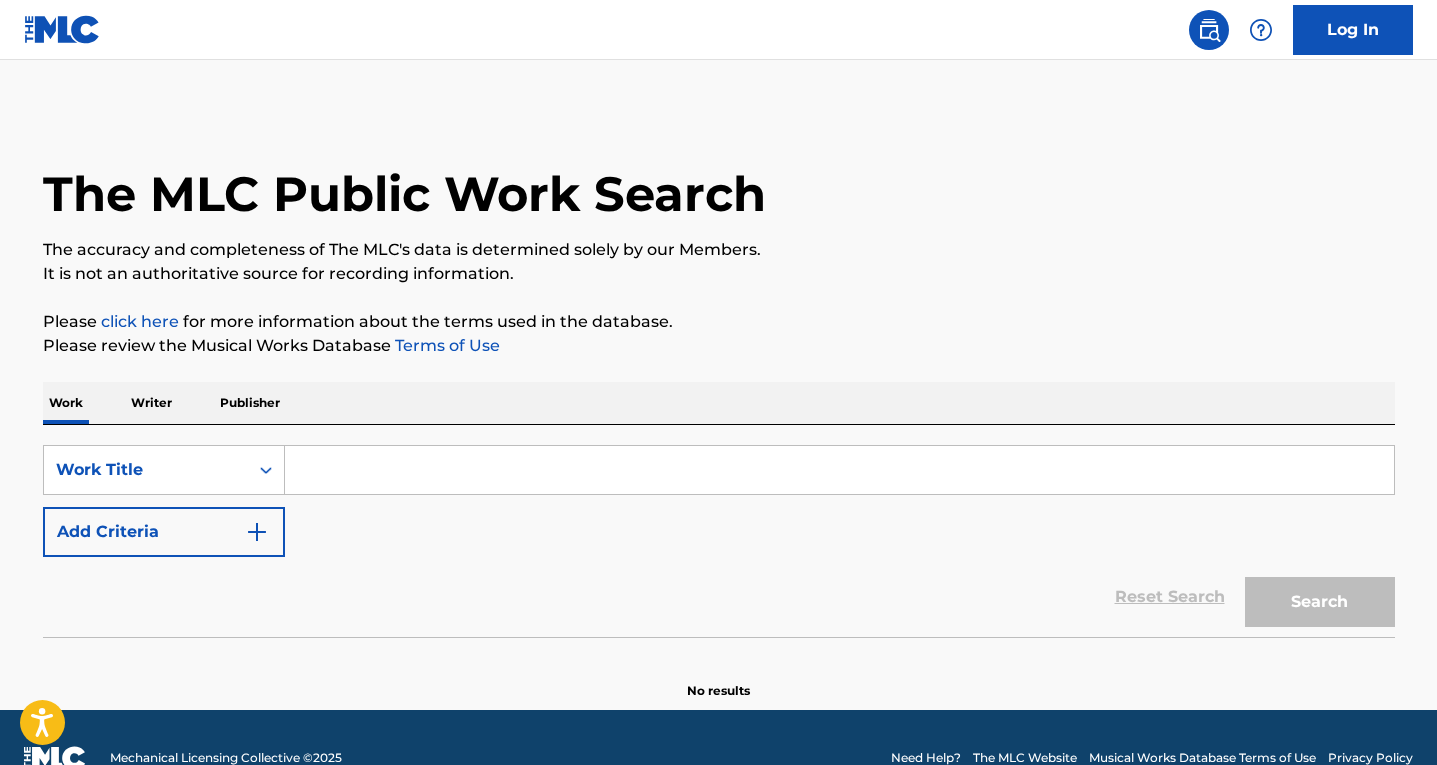 click at bounding box center (839, 470) 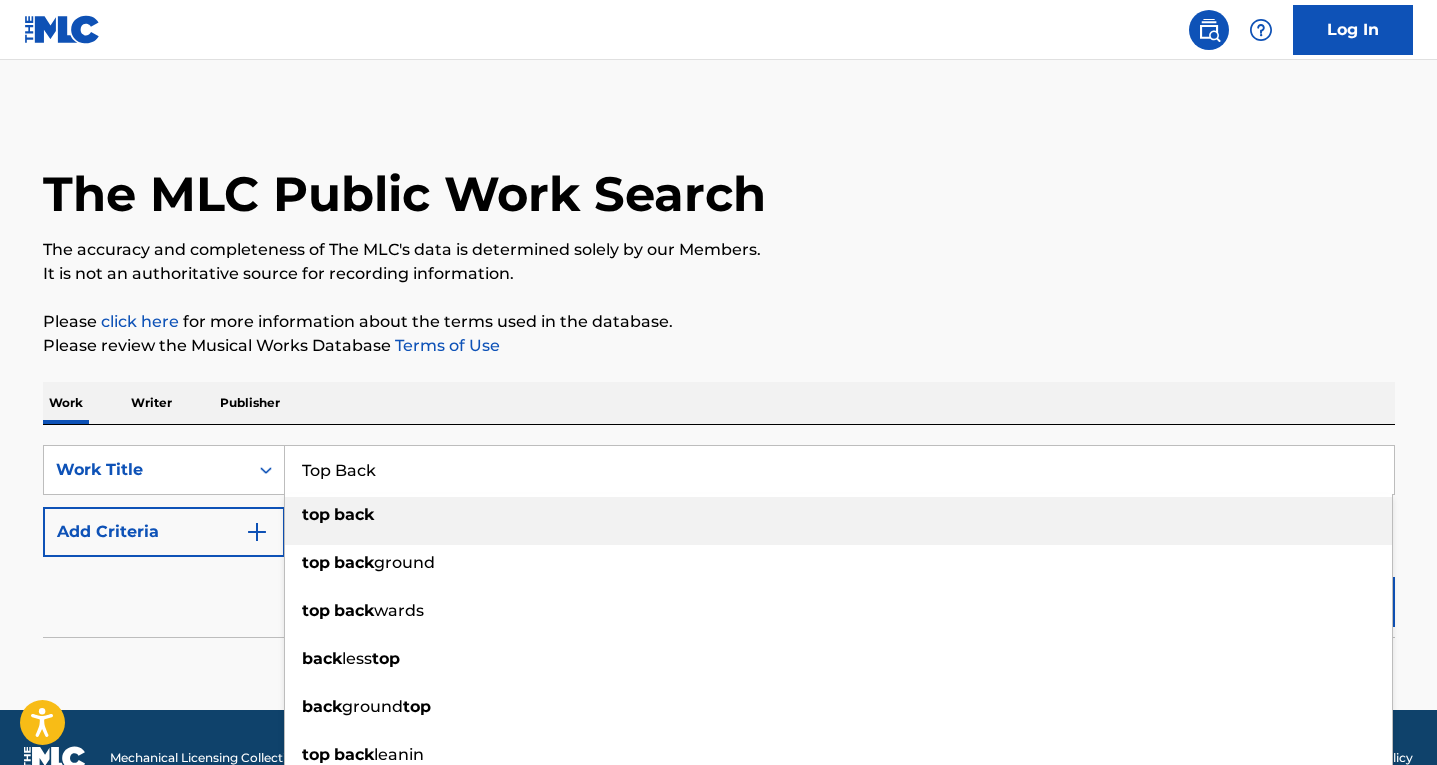 type on "Top Back" 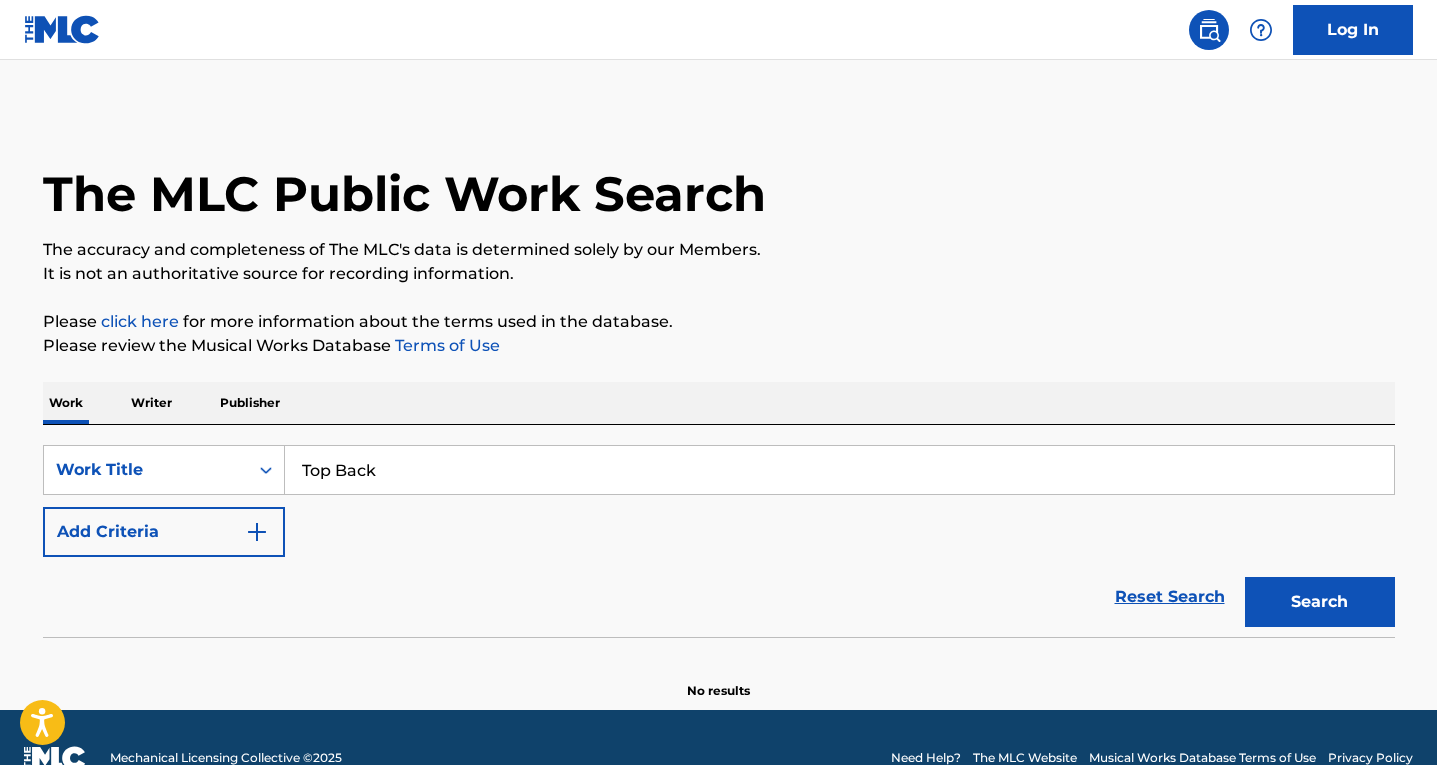 click on "Add Criteria" at bounding box center (164, 532) 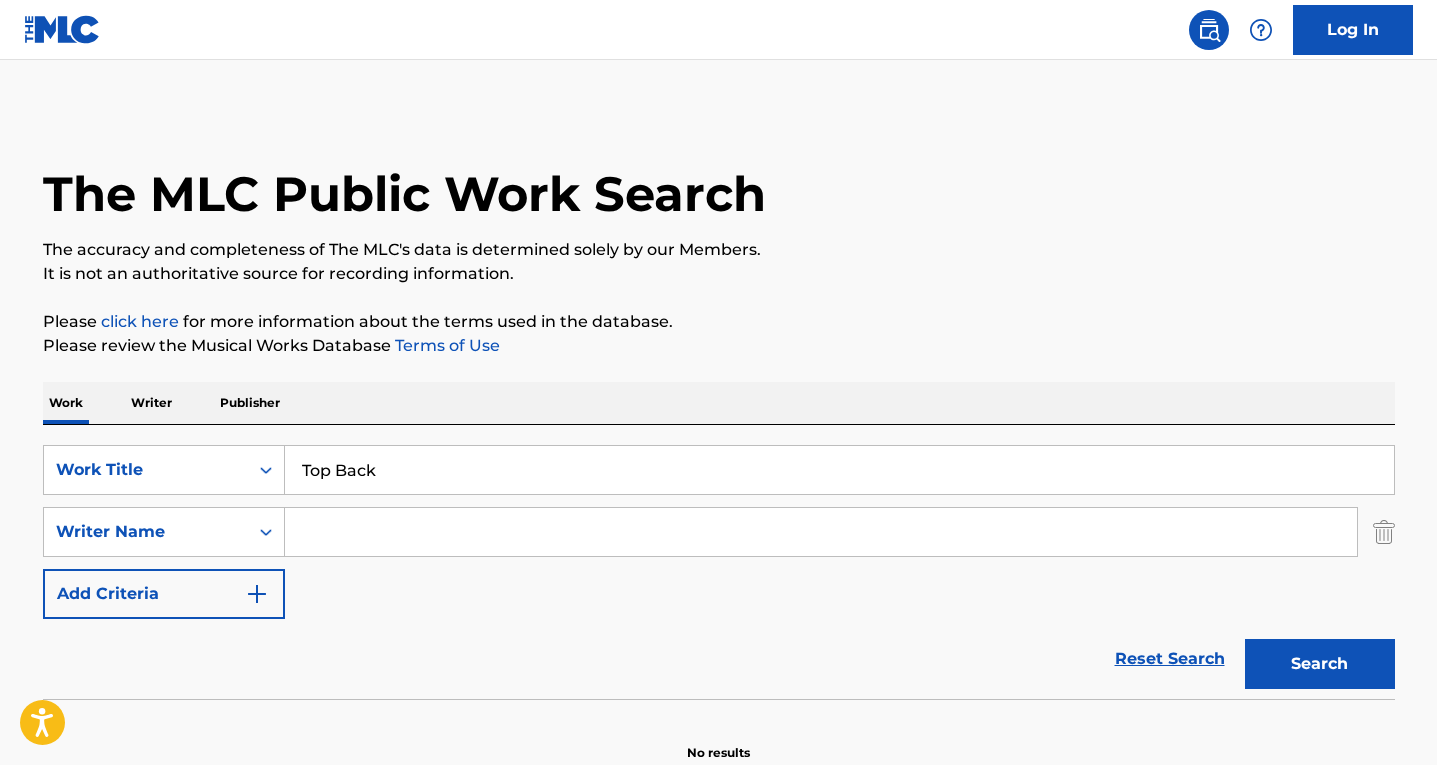 click at bounding box center [821, 532] 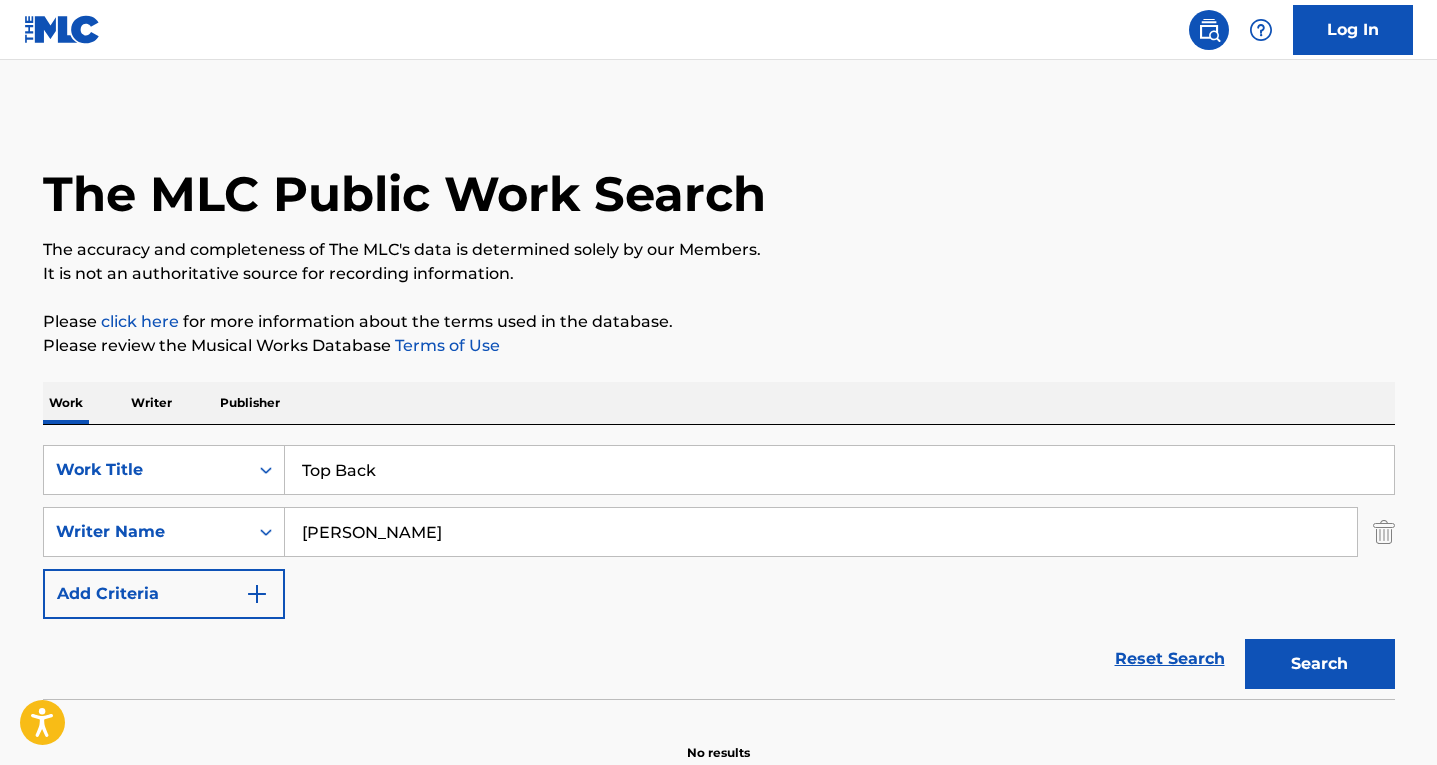 type on "[PERSON_NAME]" 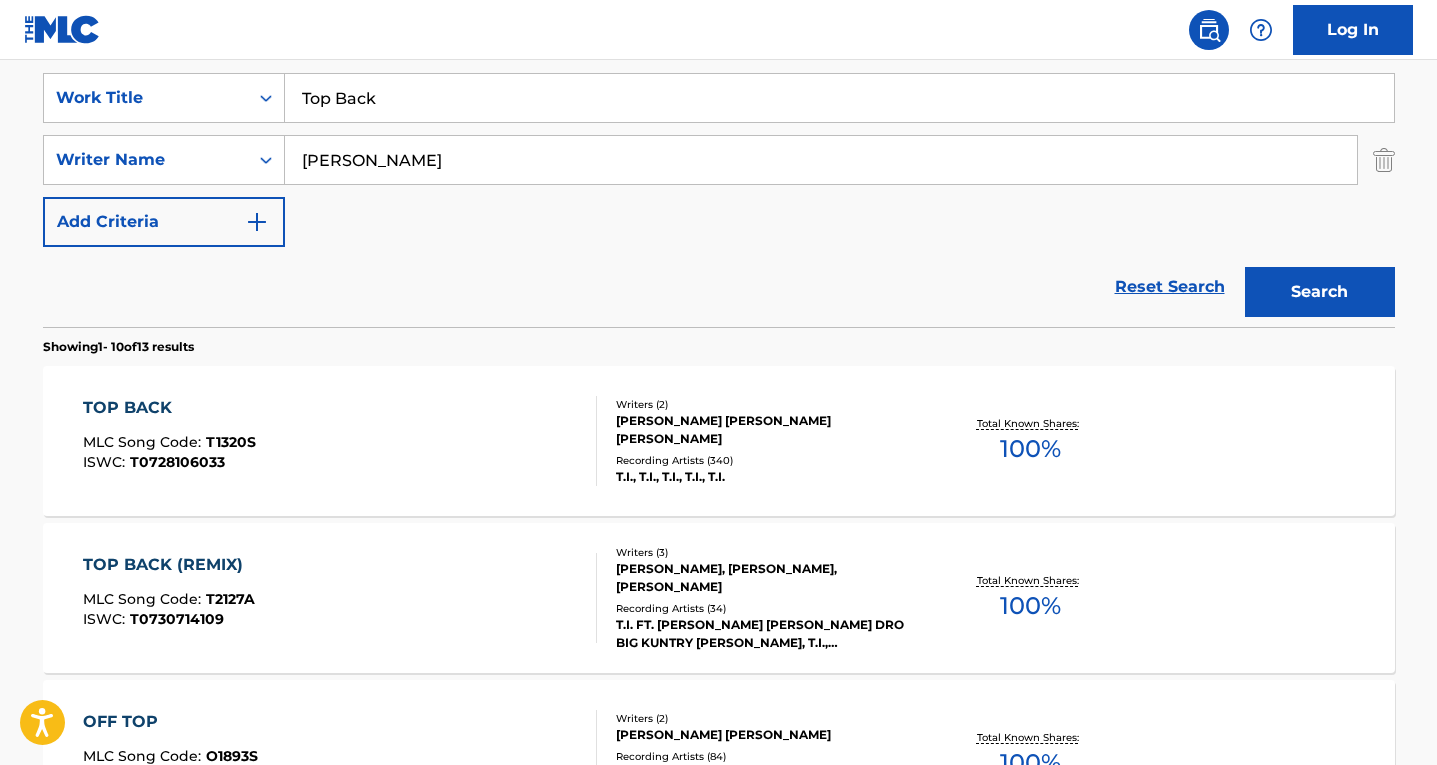 scroll, scrollTop: 383, scrollLeft: 0, axis: vertical 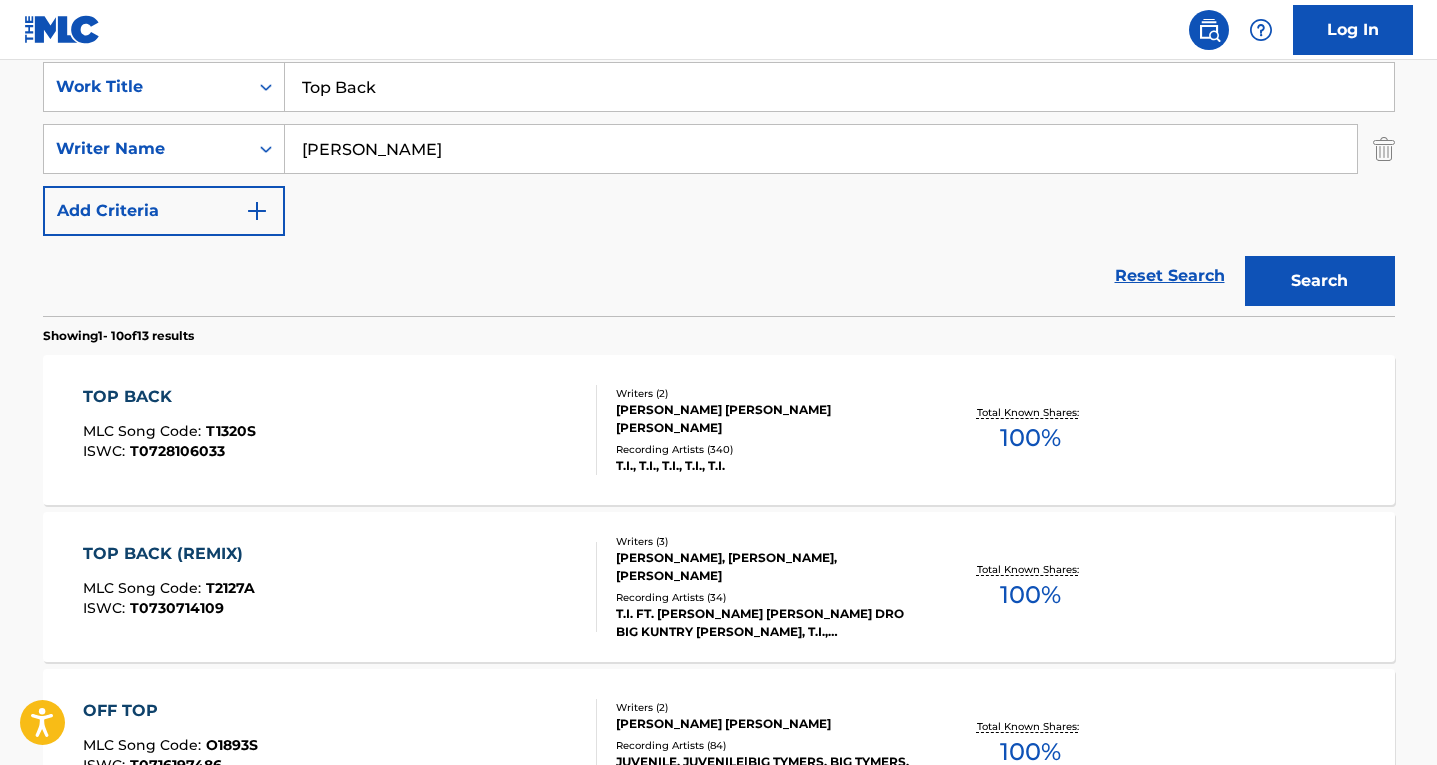 click on "TOP BACK MLC Song Code : T1320S ISWC : T0728106033" at bounding box center (340, 430) 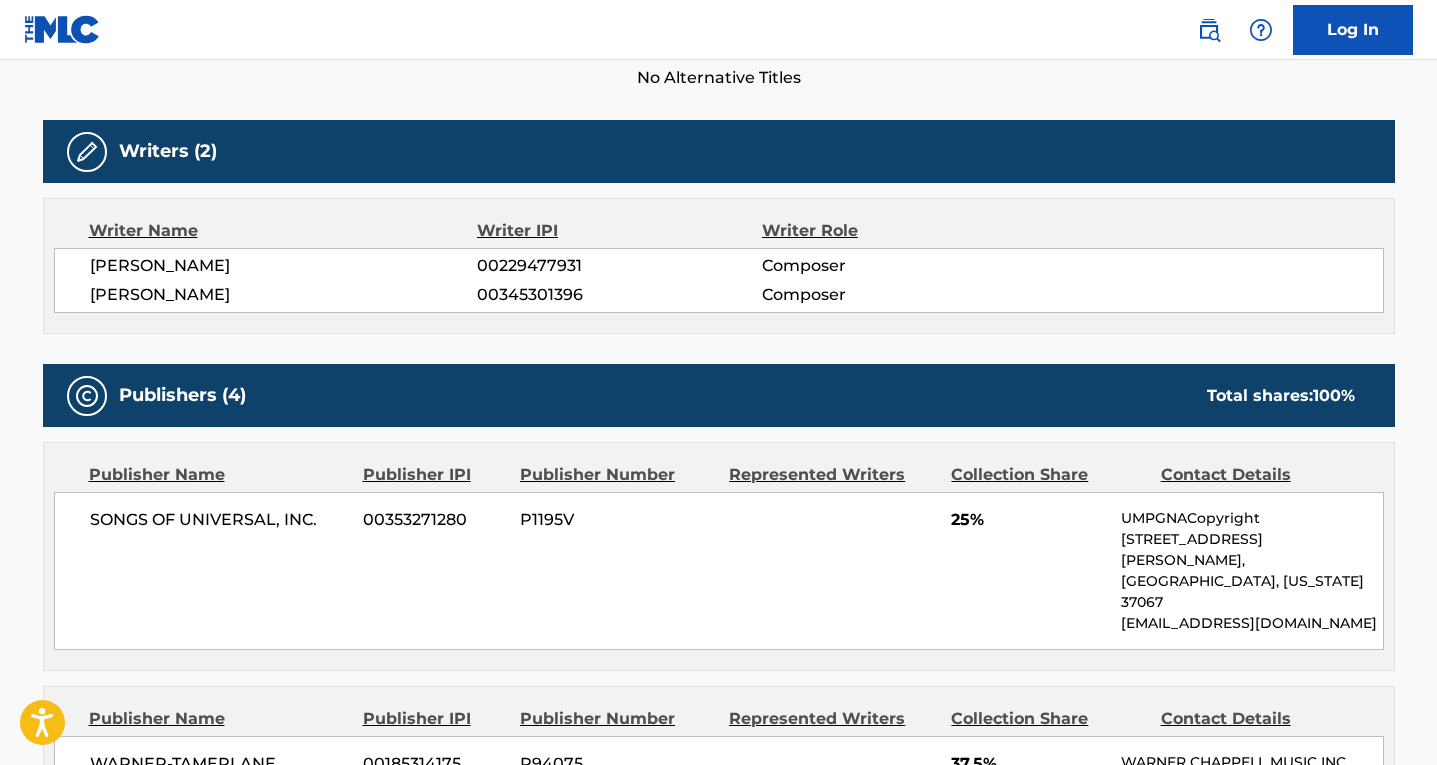 scroll, scrollTop: 0, scrollLeft: 0, axis: both 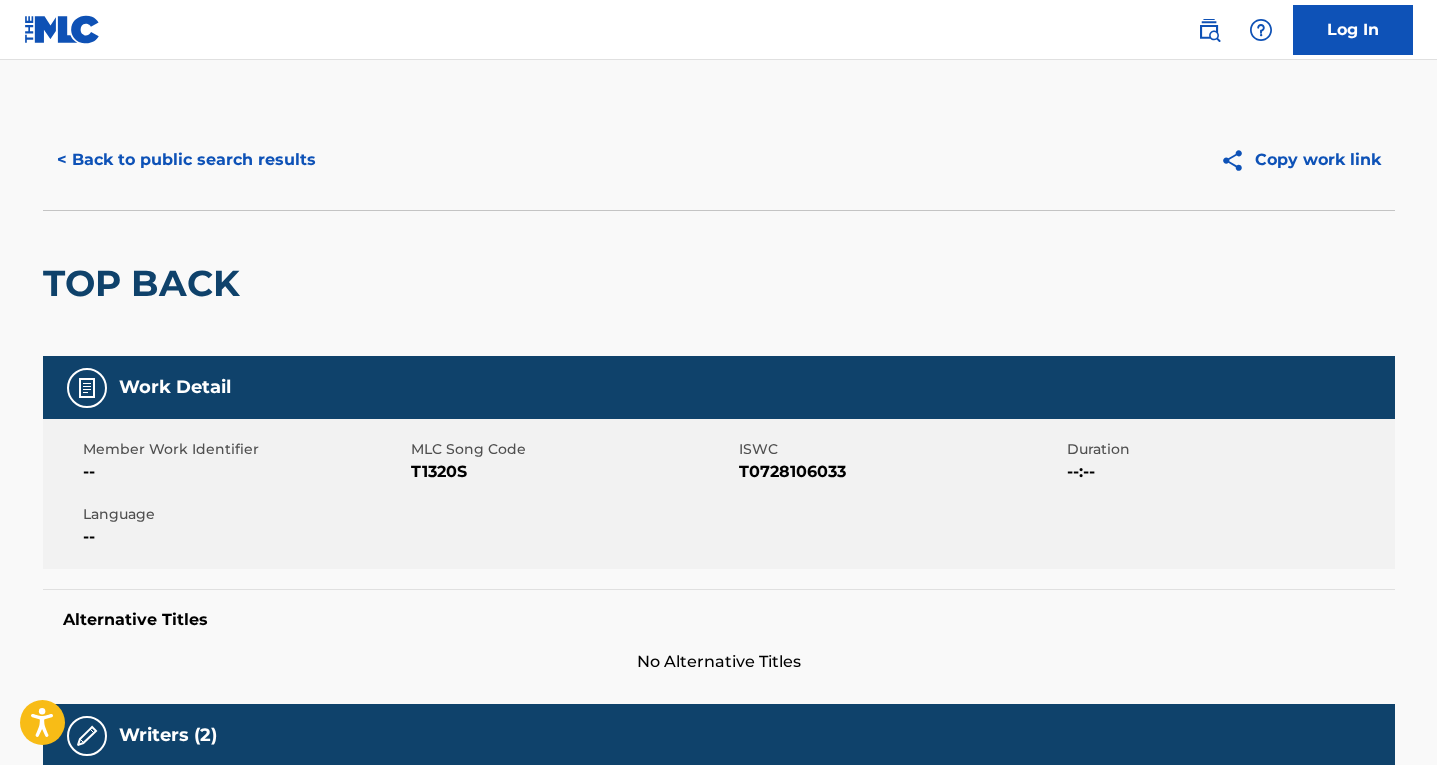click on "< Back to public search results" at bounding box center (186, 160) 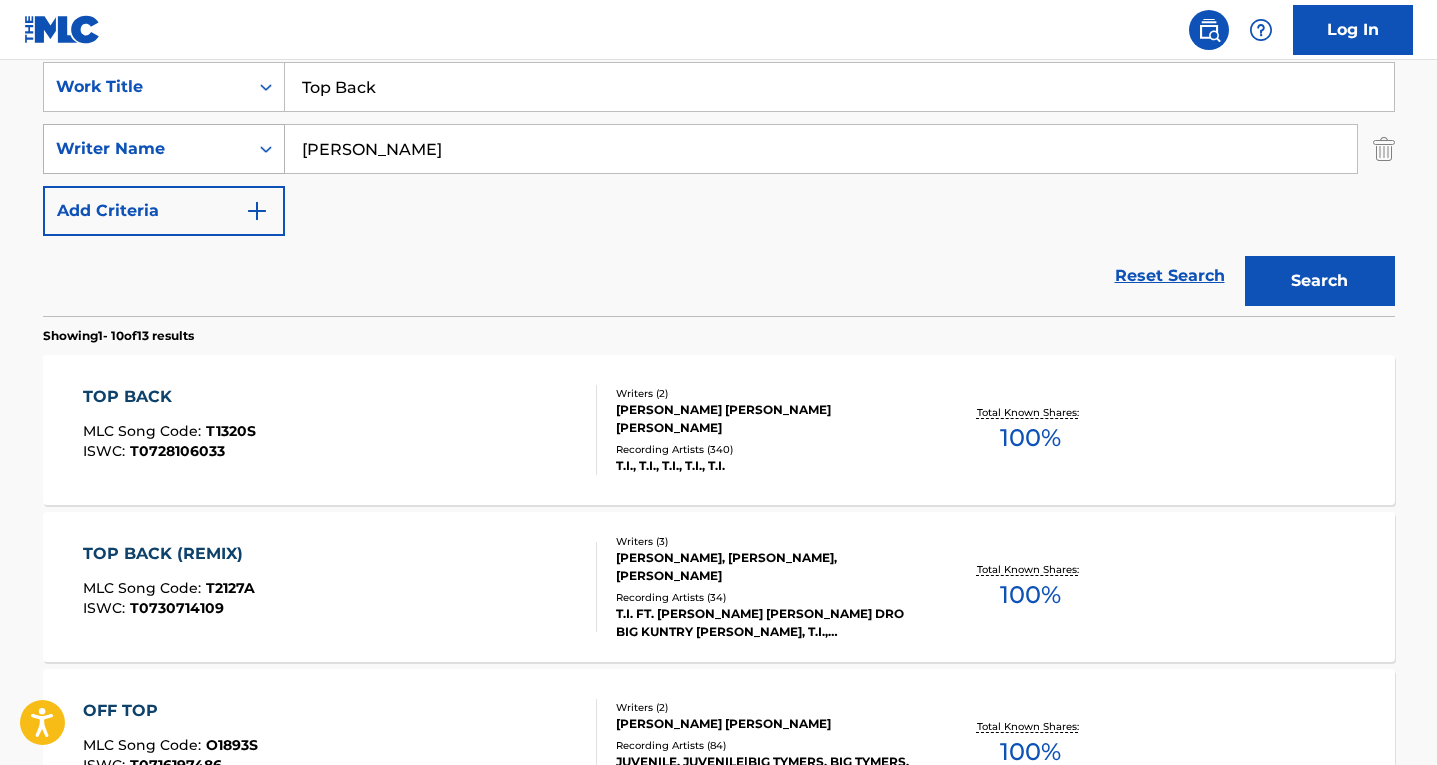 drag, startPoint x: 413, startPoint y: 137, endPoint x: 265, endPoint y: 132, distance: 148.08444 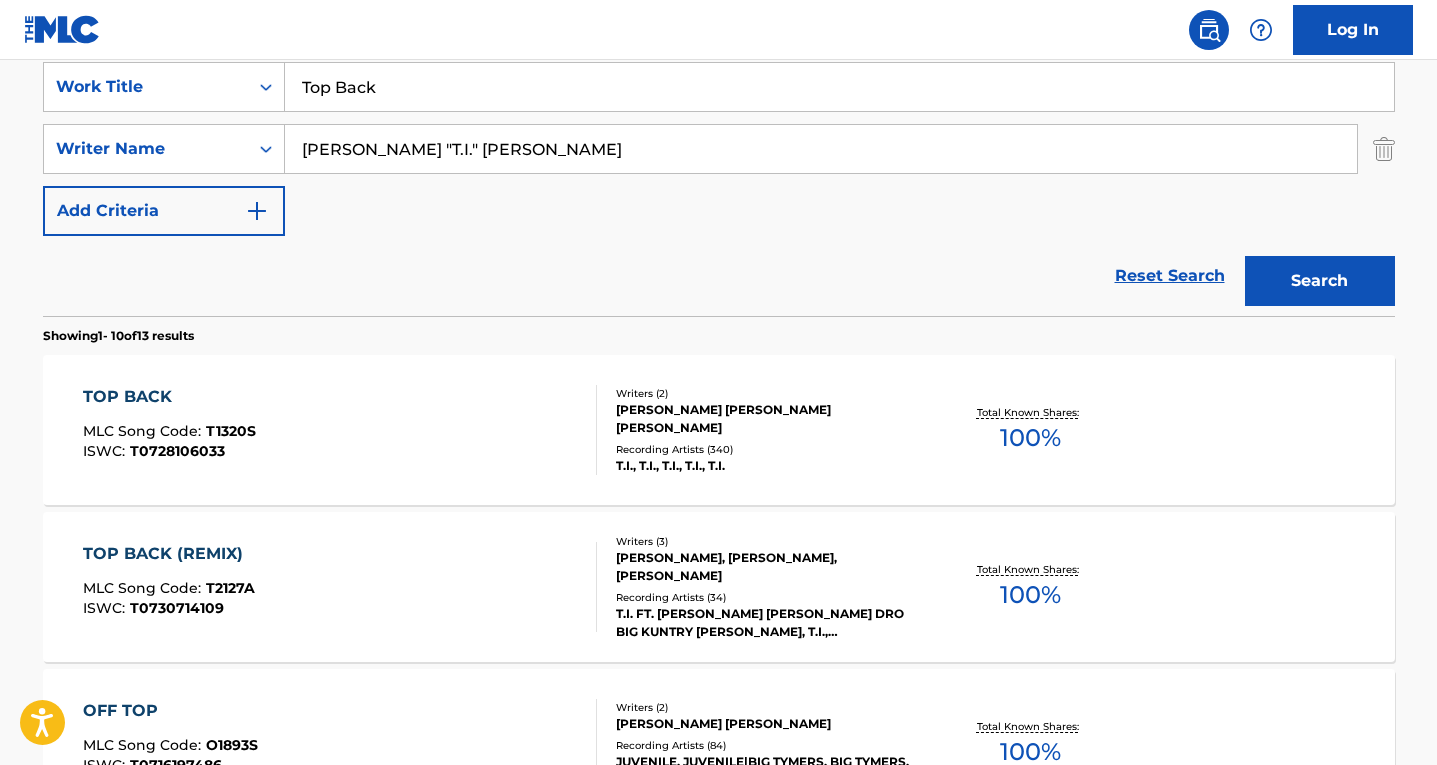 click on "[PERSON_NAME] "T.I." [PERSON_NAME]" at bounding box center (821, 149) 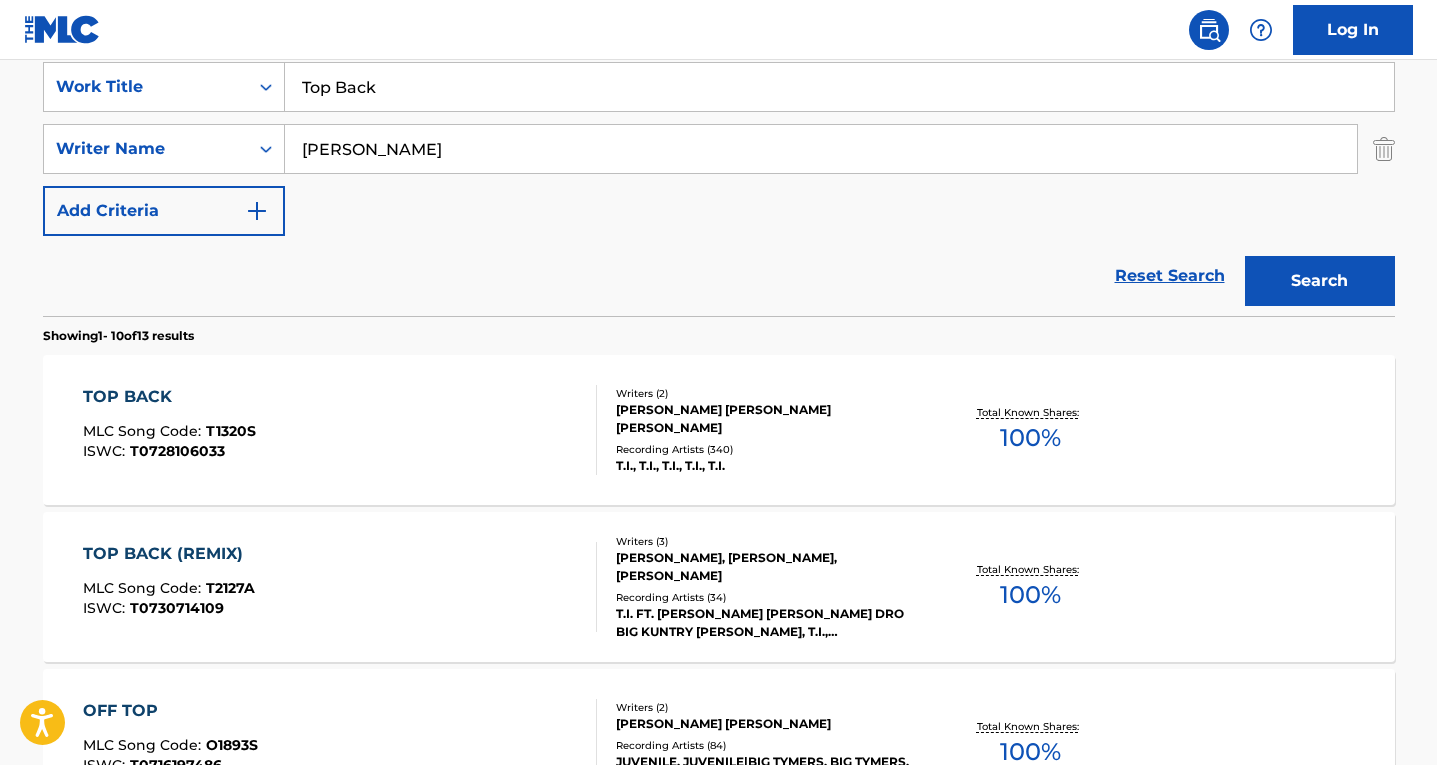 type on "[PERSON_NAME]" 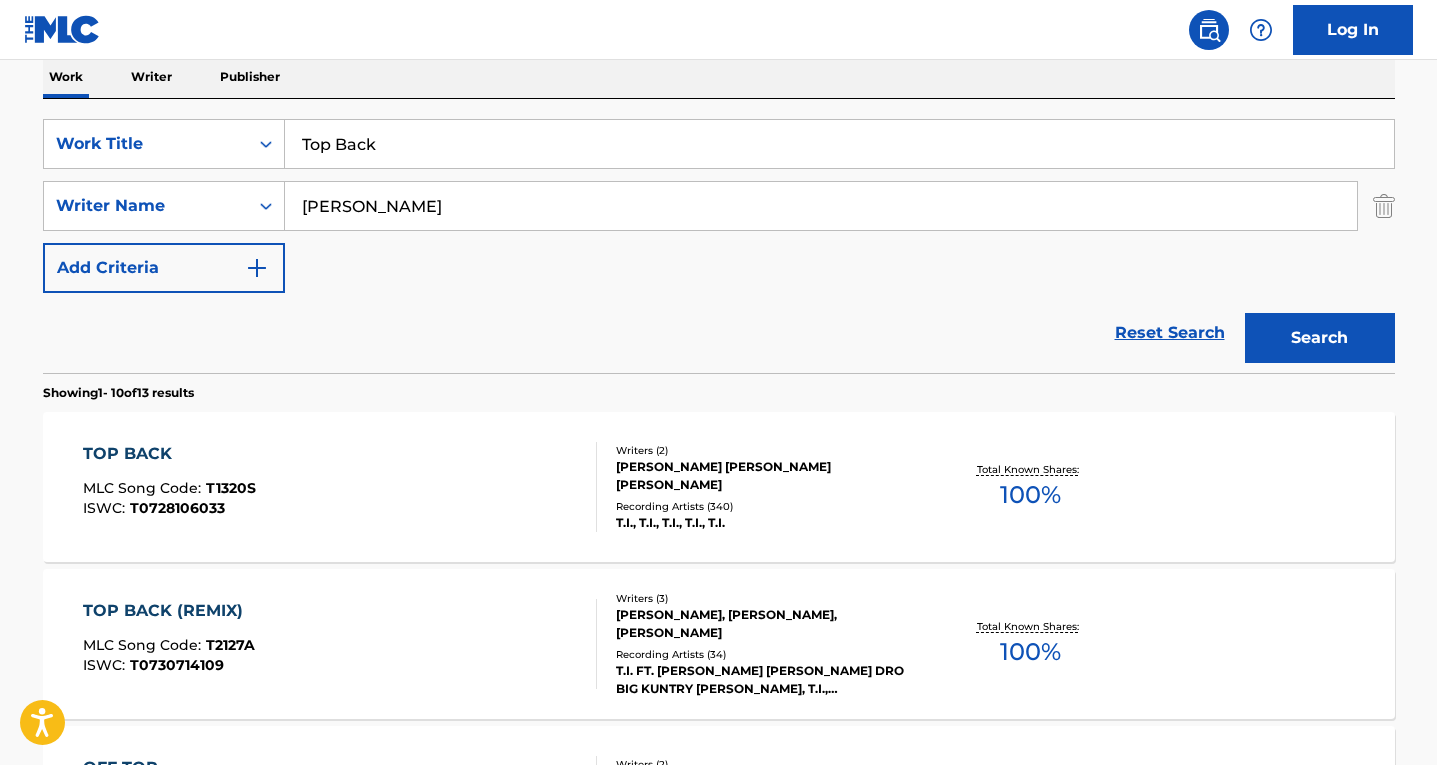scroll, scrollTop: 308, scrollLeft: 0, axis: vertical 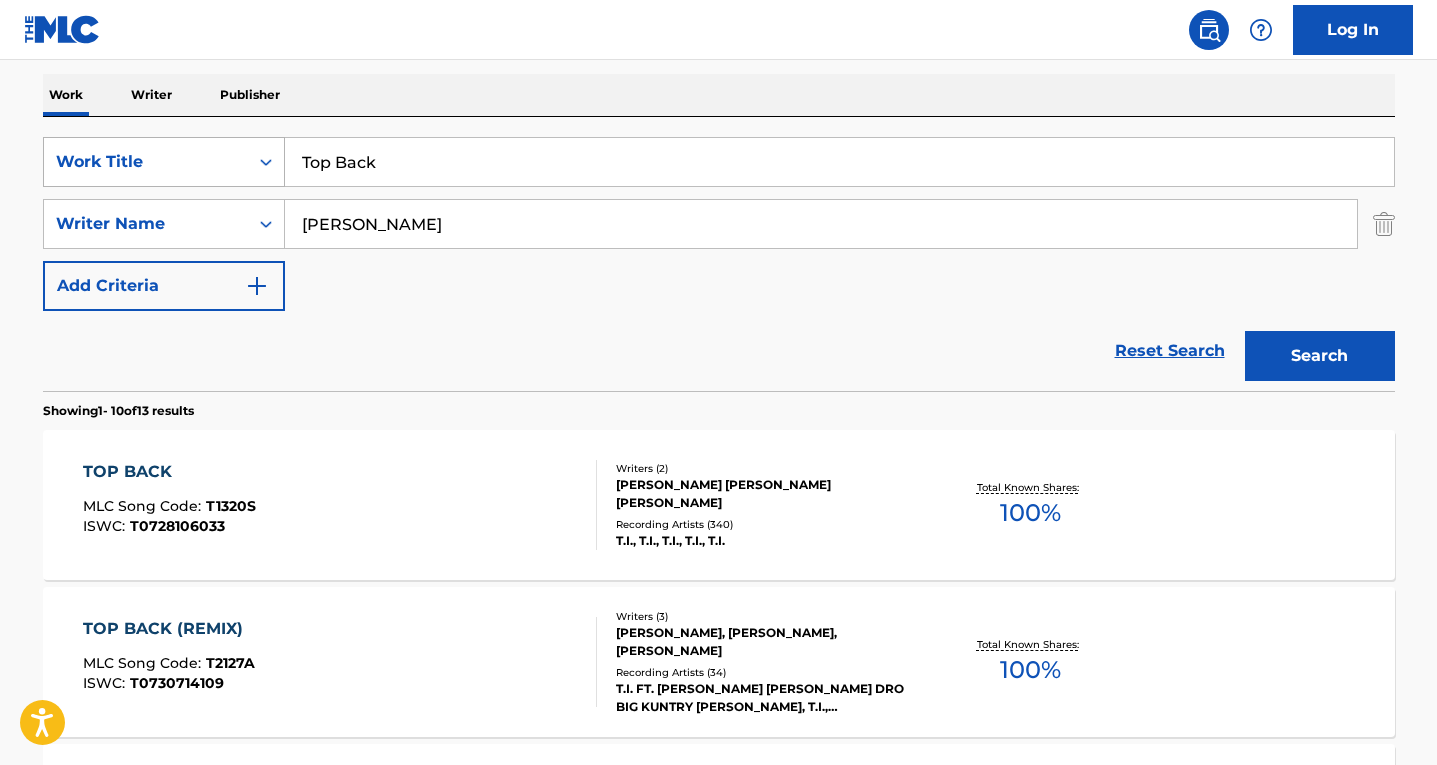 drag, startPoint x: 385, startPoint y: 169, endPoint x: 262, endPoint y: 159, distance: 123.40584 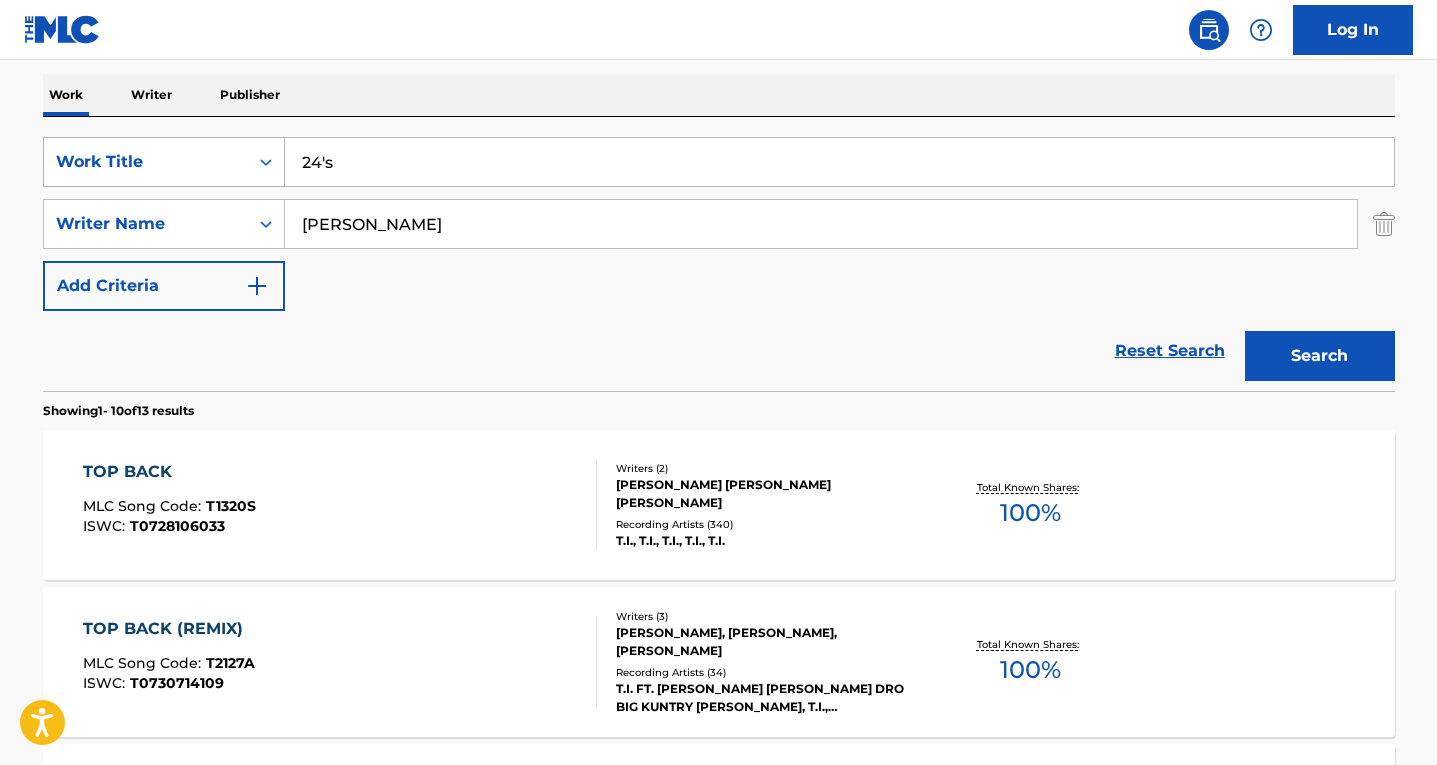 type on "24's" 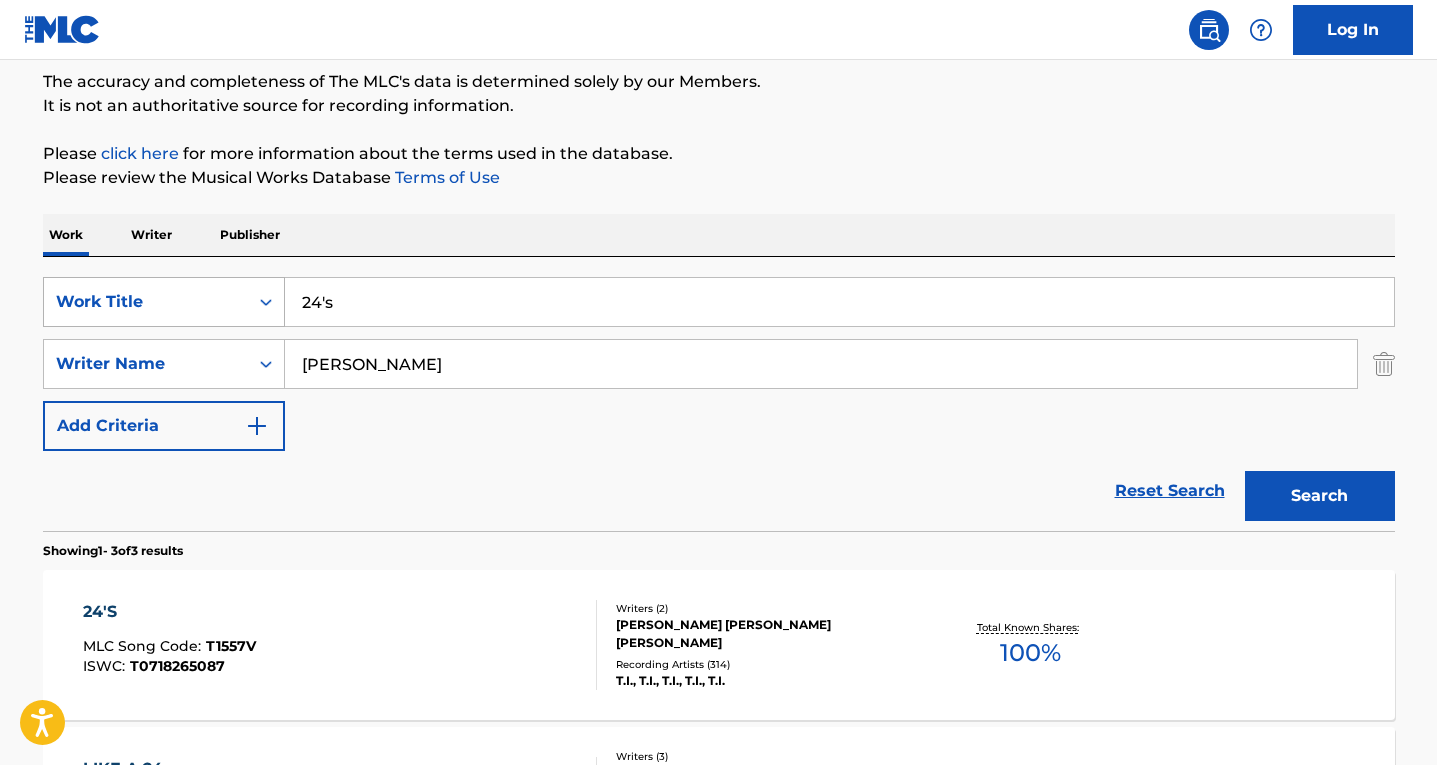 scroll, scrollTop: 308, scrollLeft: 0, axis: vertical 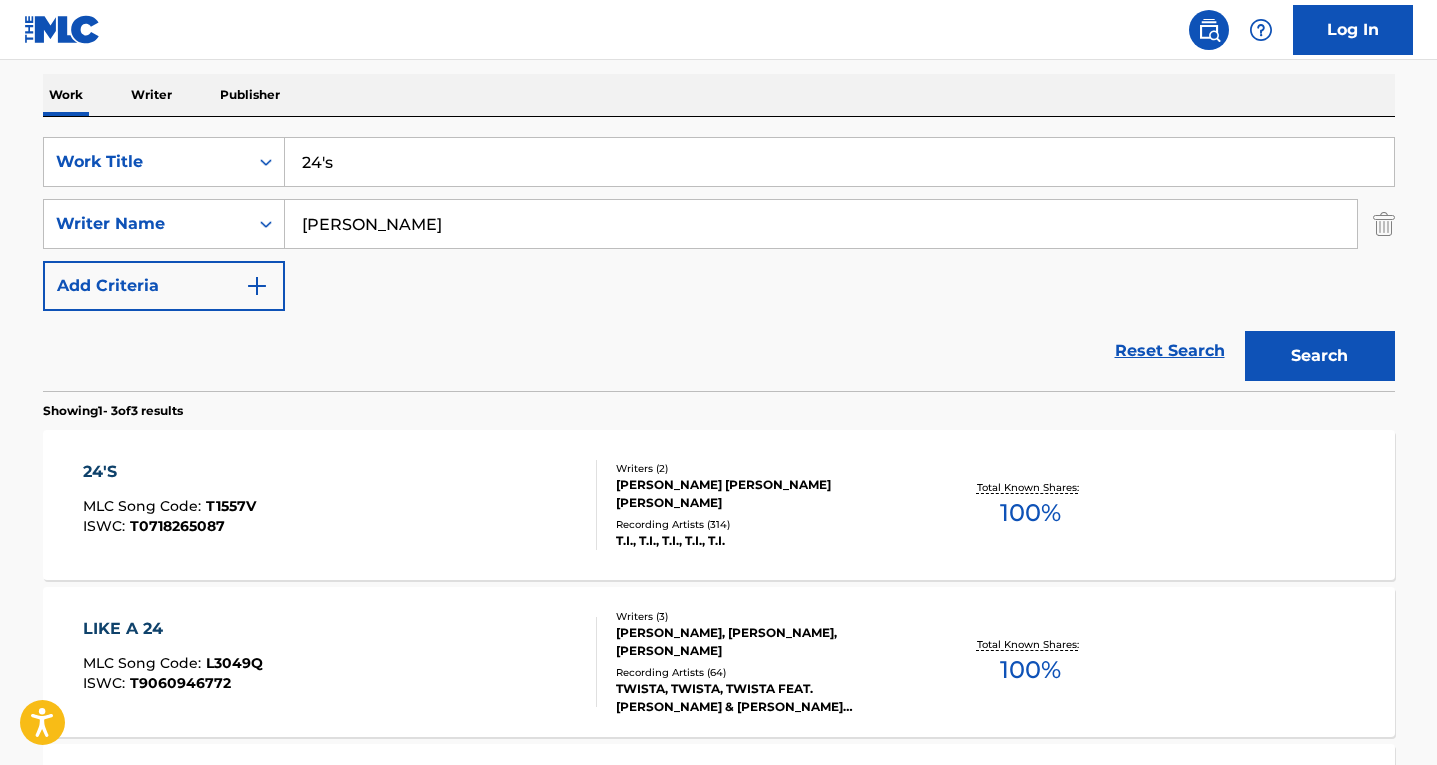 click on "24'S MLC Song Code : T1557V ISWC : T0718265087" at bounding box center [340, 505] 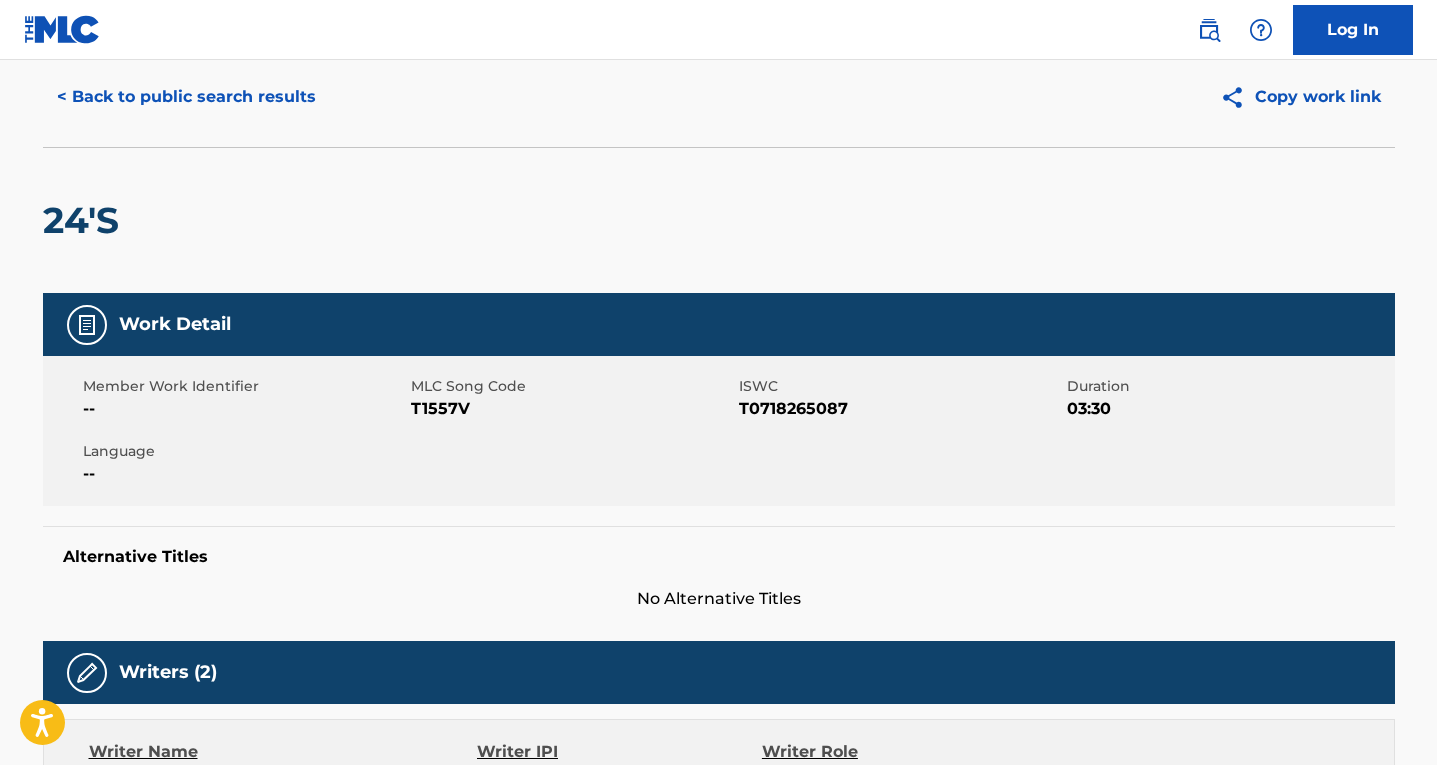 scroll, scrollTop: 0, scrollLeft: 0, axis: both 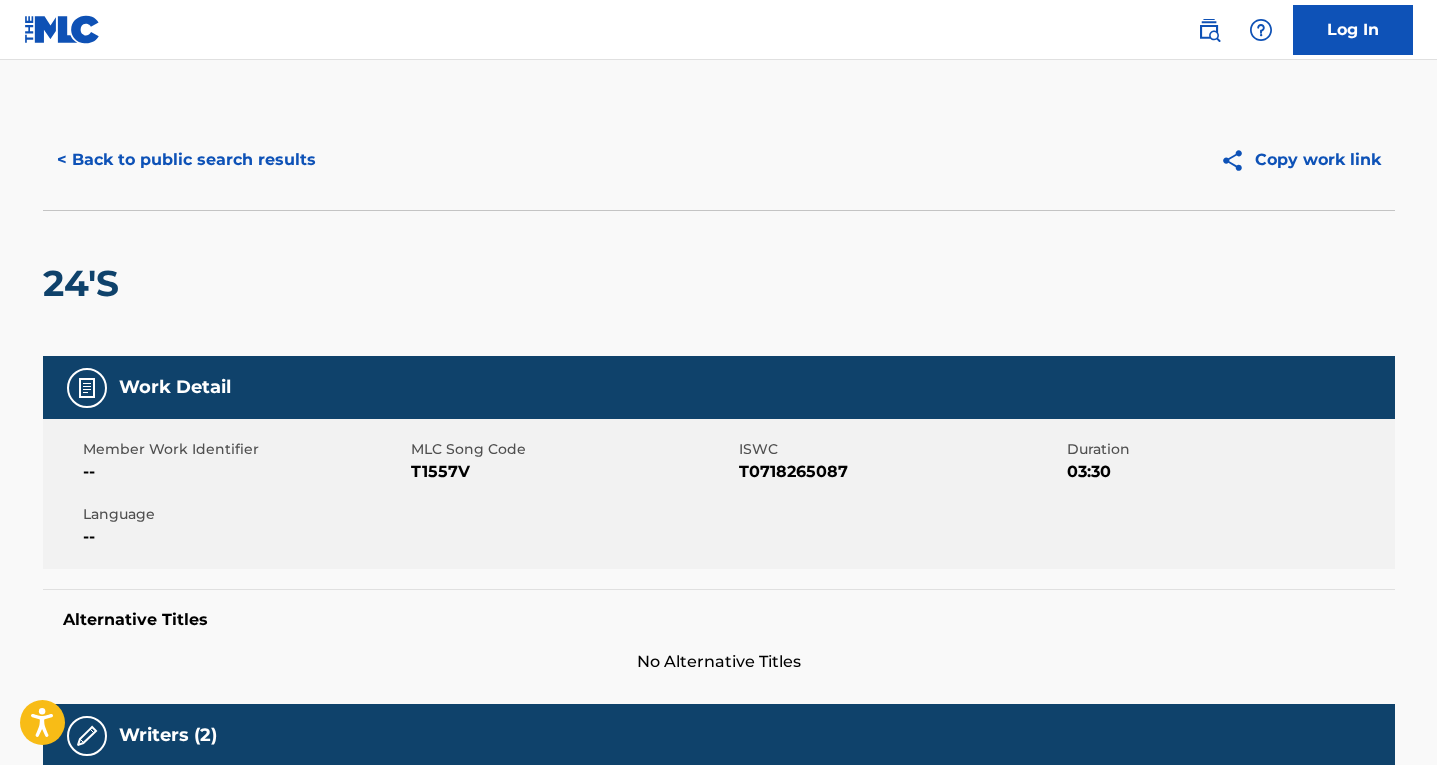 click on "< Back to public search results" at bounding box center [186, 160] 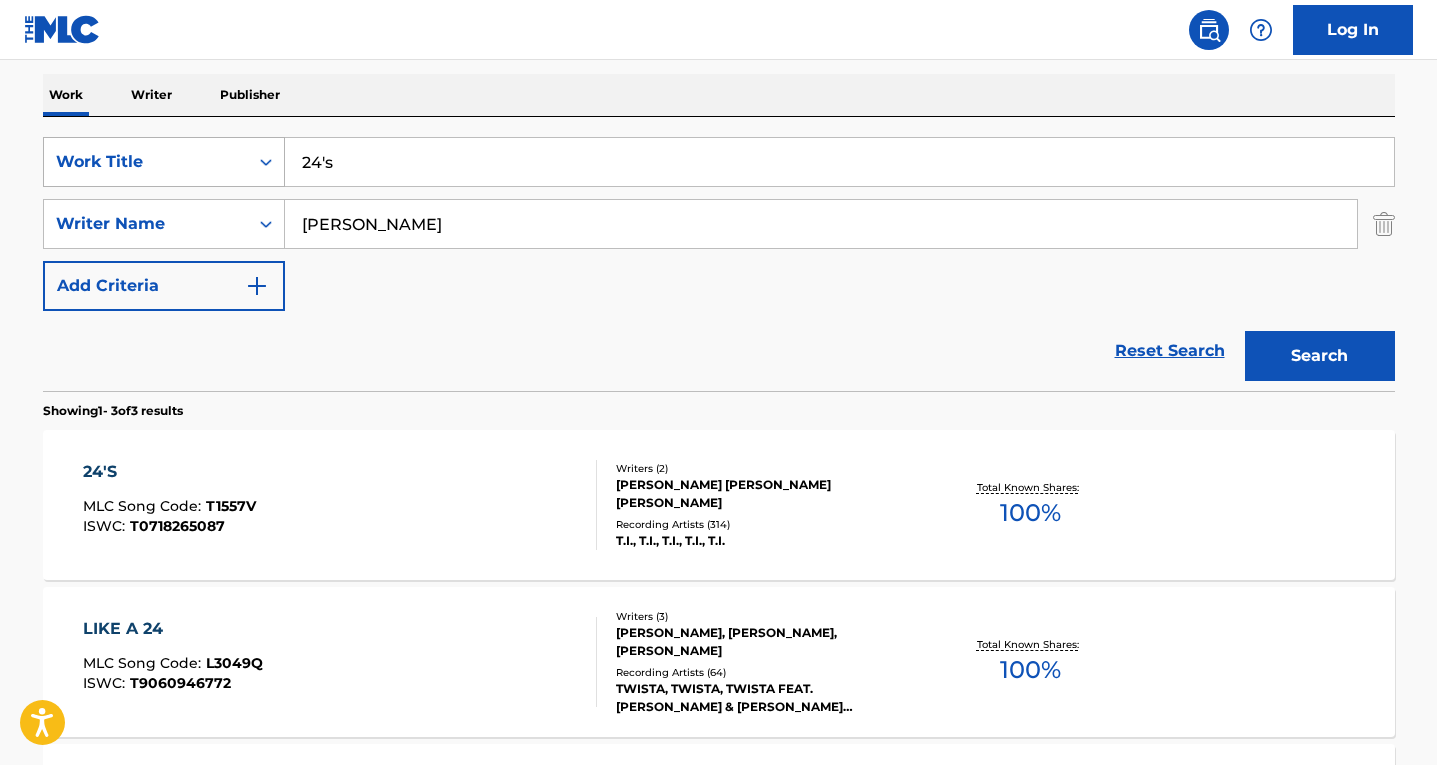 drag, startPoint x: 373, startPoint y: 163, endPoint x: 234, endPoint y: 152, distance: 139.43457 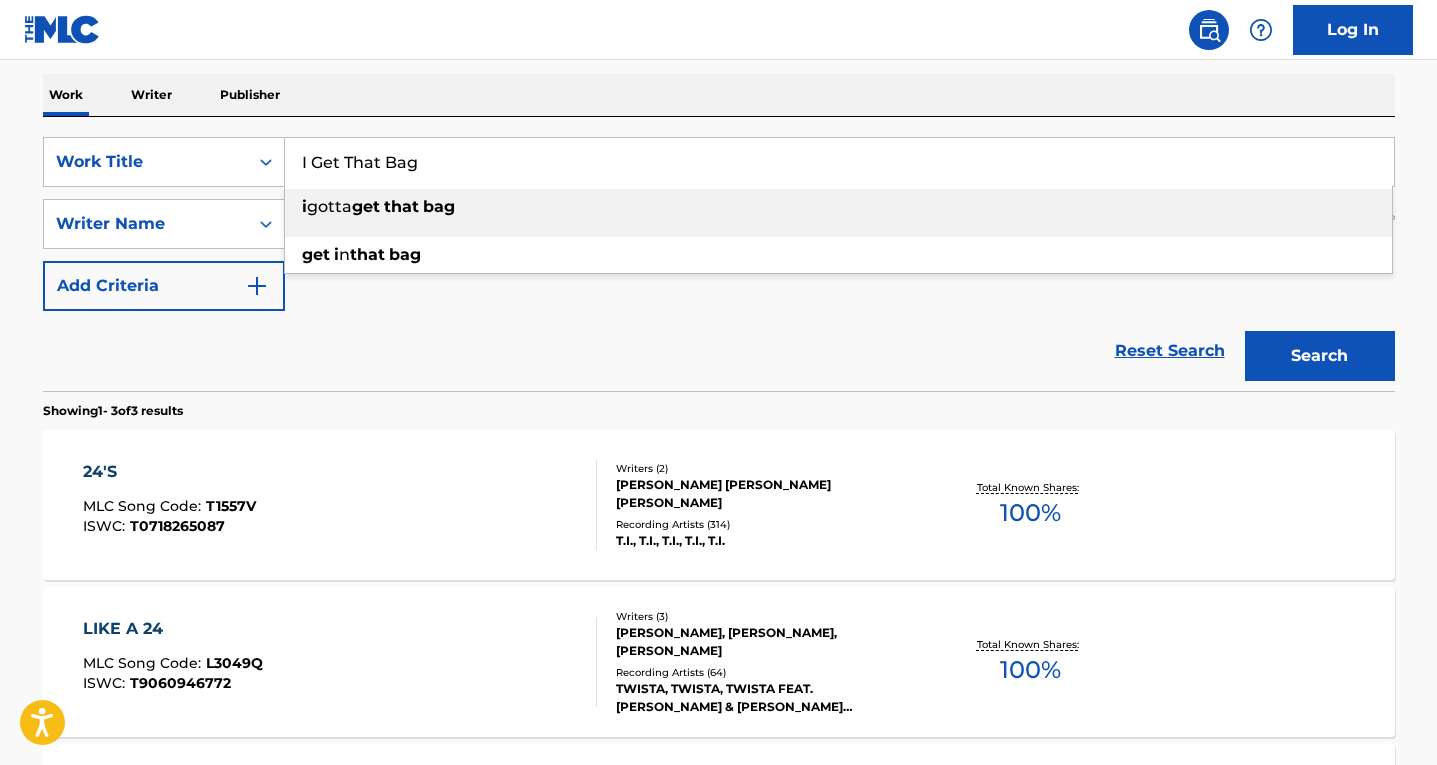 type on "I Get That Bag" 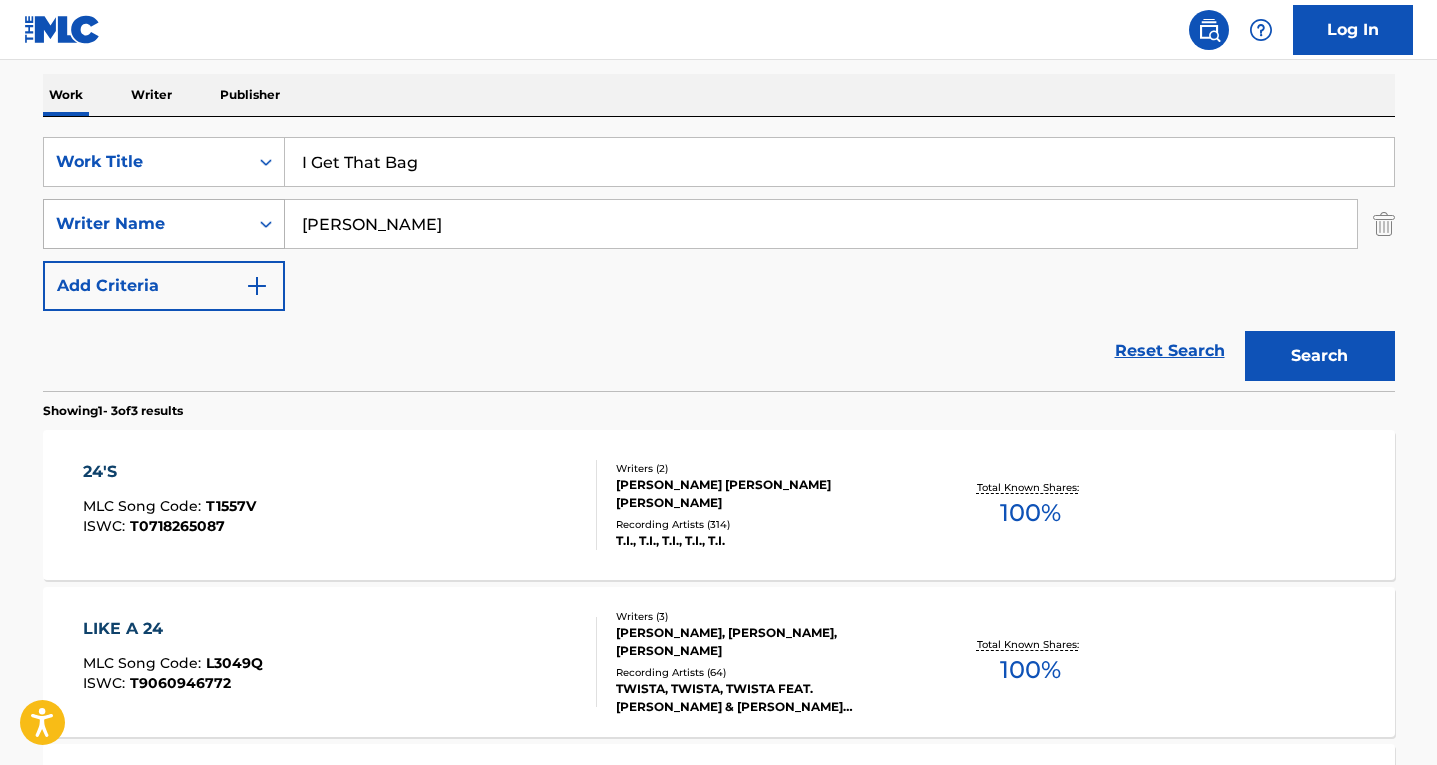 drag, startPoint x: 500, startPoint y: 233, endPoint x: 274, endPoint y: 209, distance: 227.27077 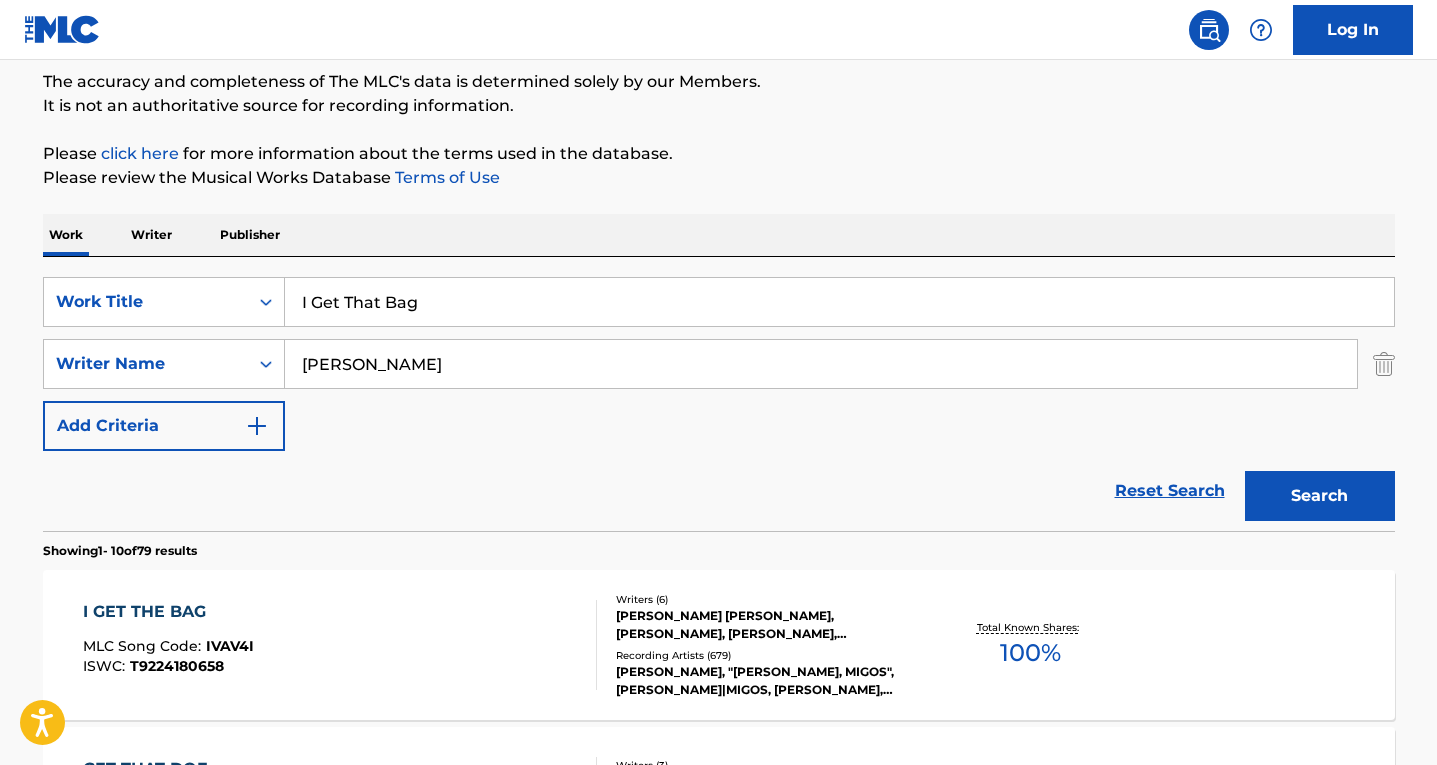 scroll, scrollTop: 308, scrollLeft: 0, axis: vertical 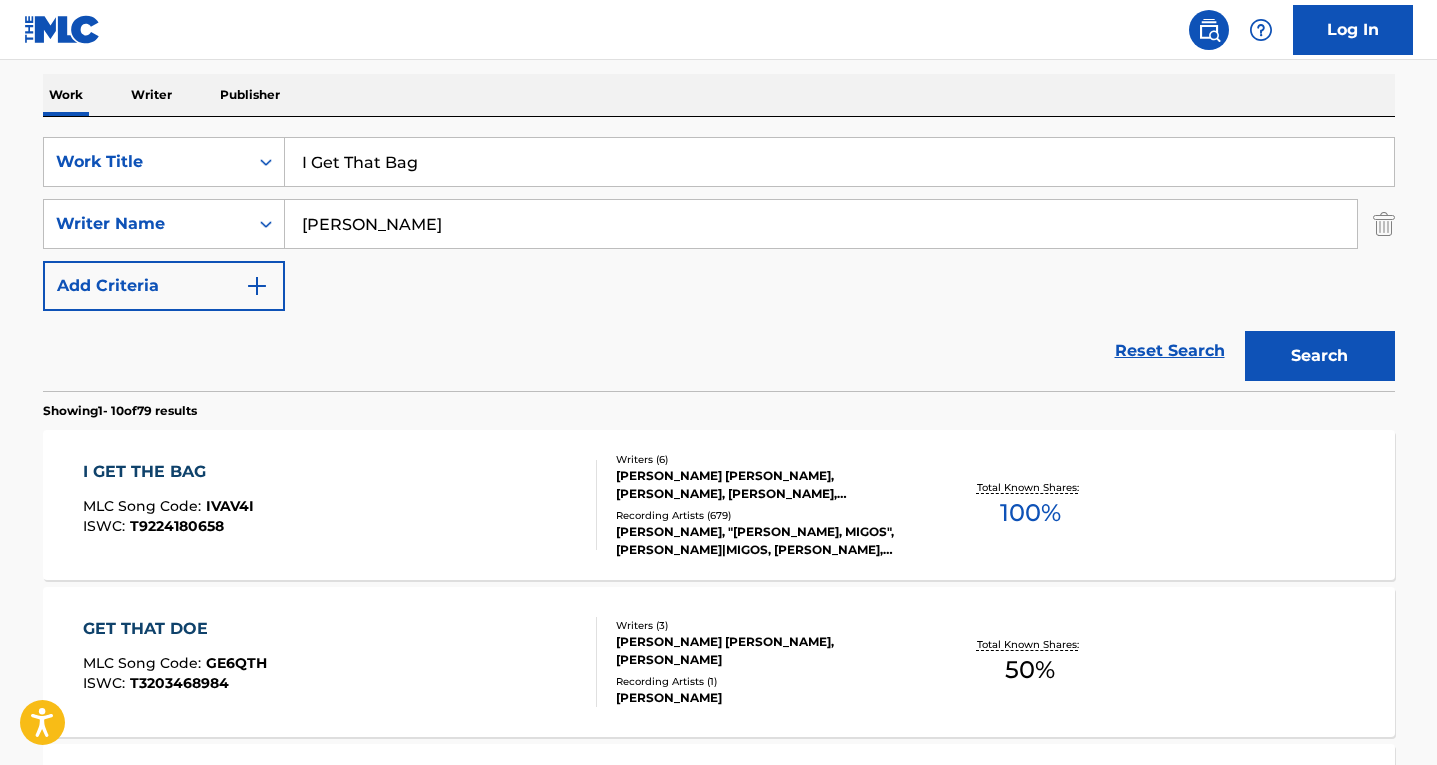 click on "I GET THE BAG MLC Song Code : IVAV4I ISWC : T9224180658" at bounding box center [340, 505] 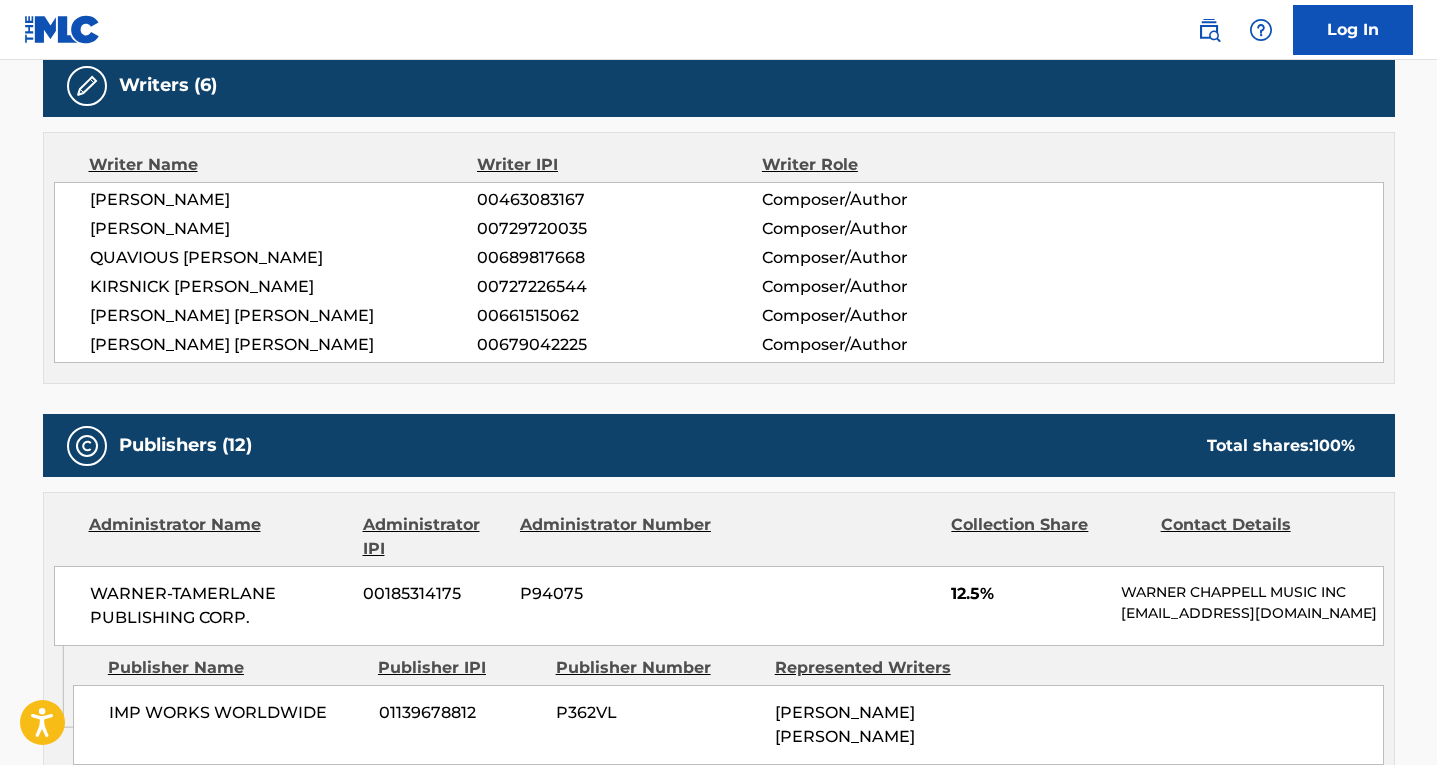 scroll, scrollTop: 343, scrollLeft: 0, axis: vertical 